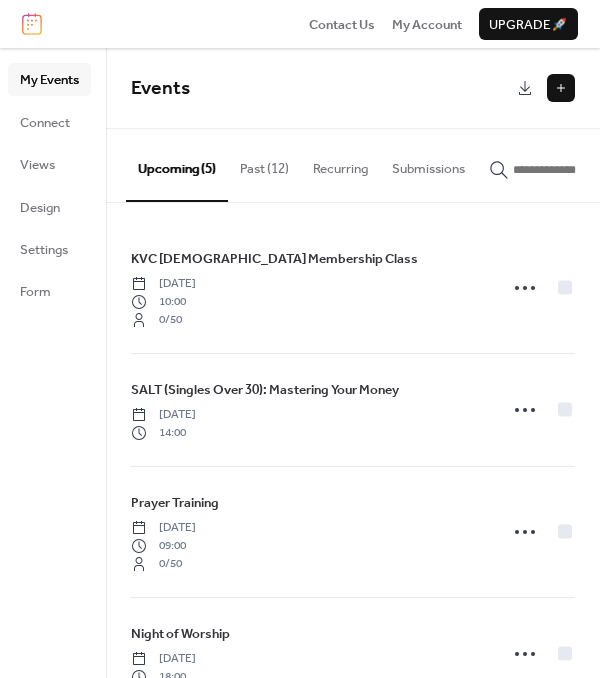 scroll, scrollTop: 0, scrollLeft: 0, axis: both 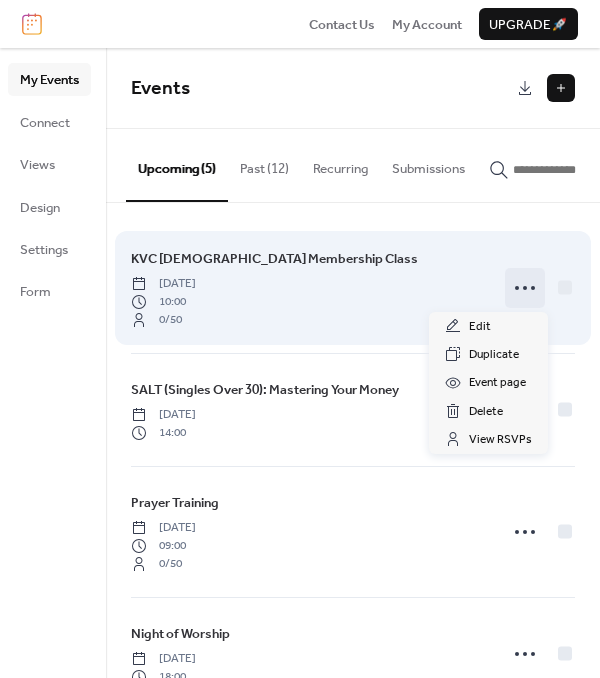 click 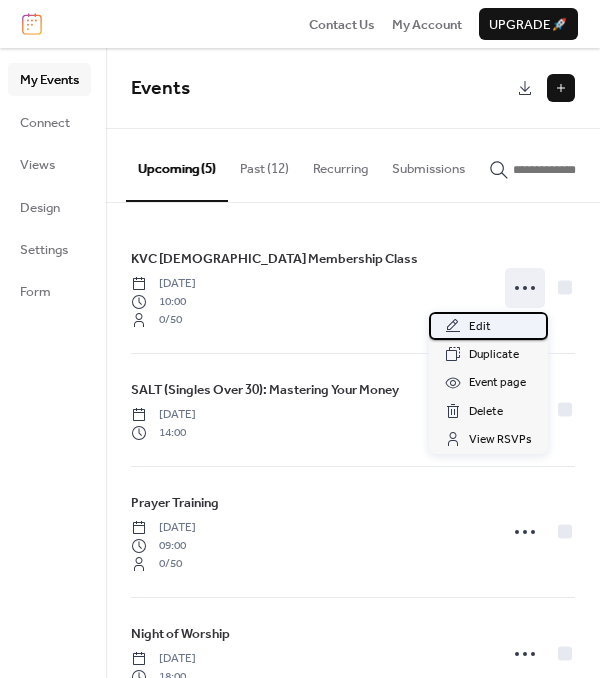 click on "Edit" at bounding box center (480, 327) 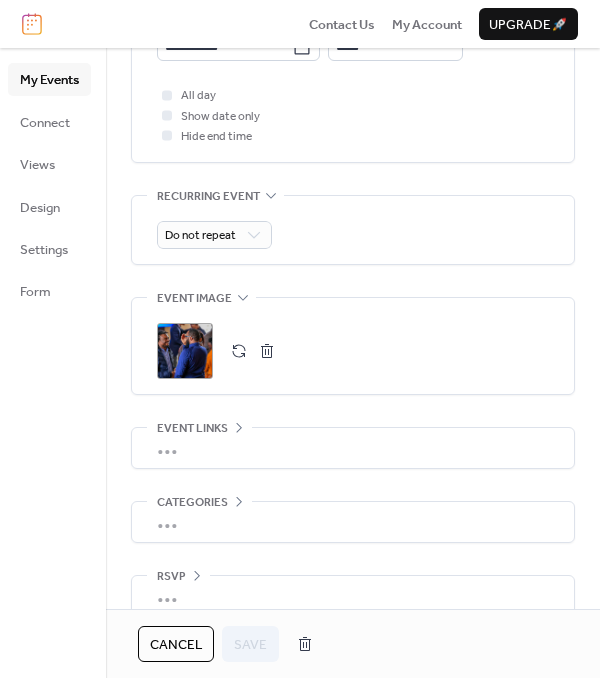 scroll, scrollTop: 849, scrollLeft: 0, axis: vertical 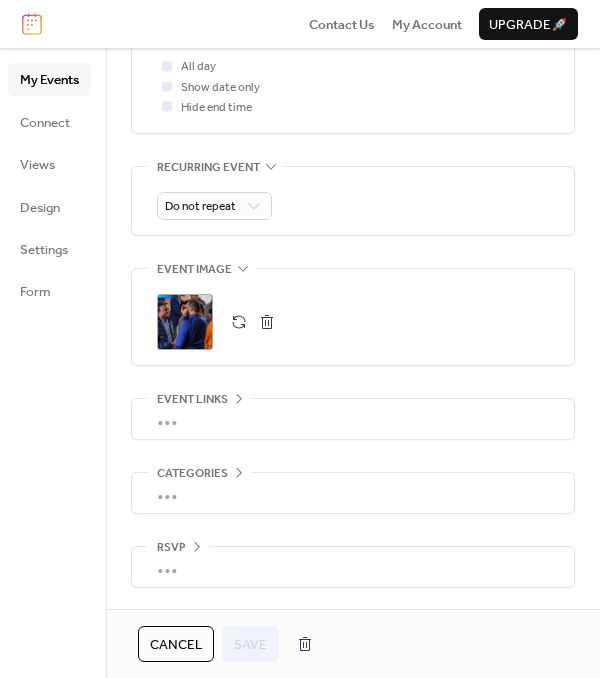 click on "•••" at bounding box center [353, 567] 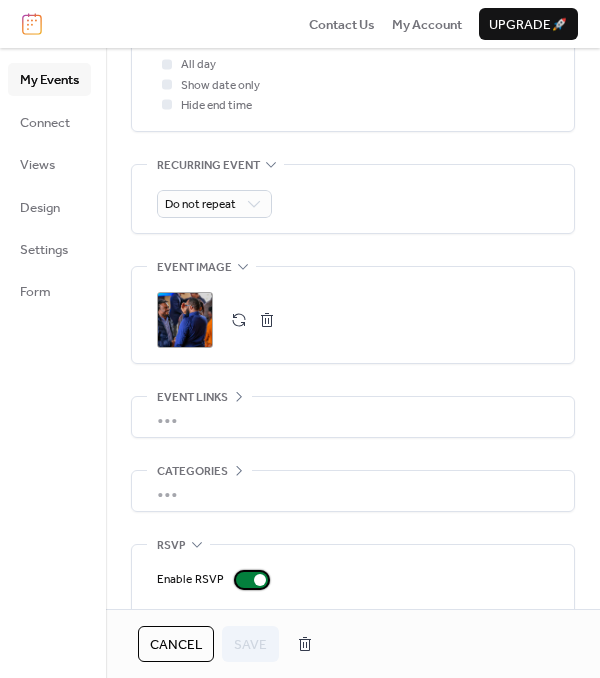 click at bounding box center (252, 580) 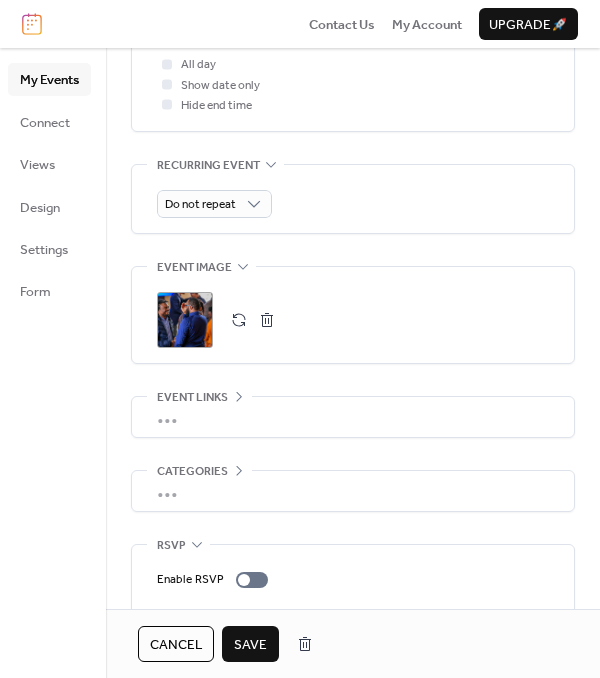 click on "Save" at bounding box center [250, 645] 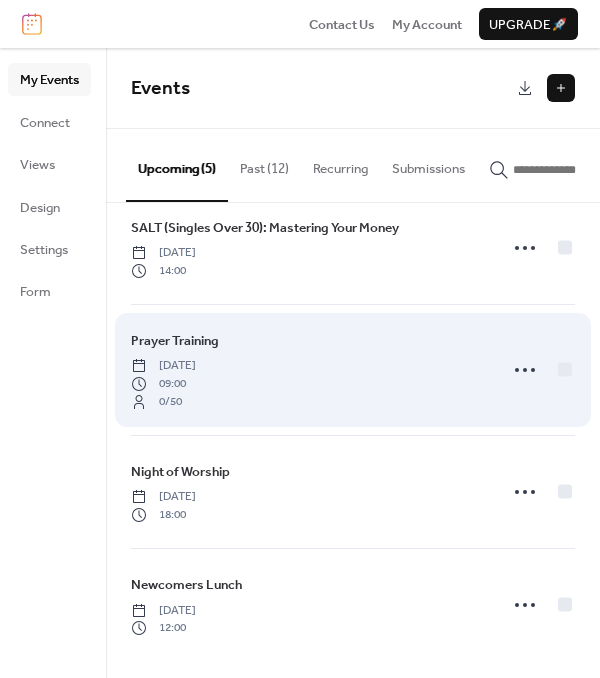 scroll, scrollTop: 144, scrollLeft: 0, axis: vertical 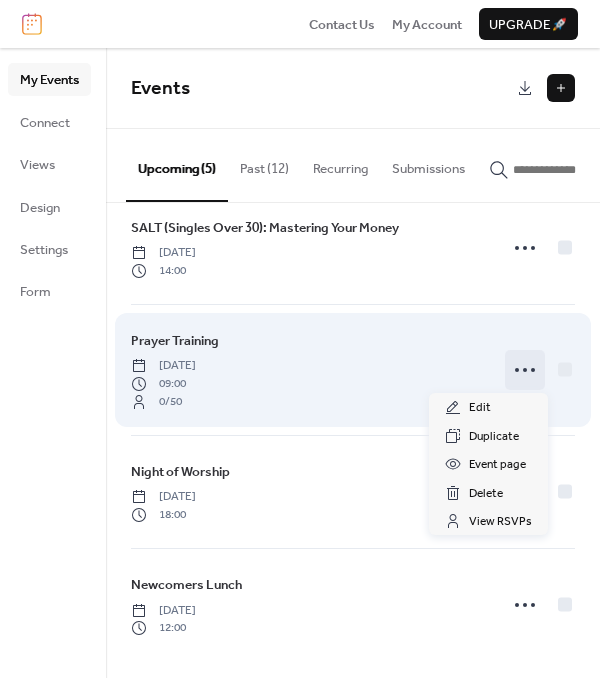 click 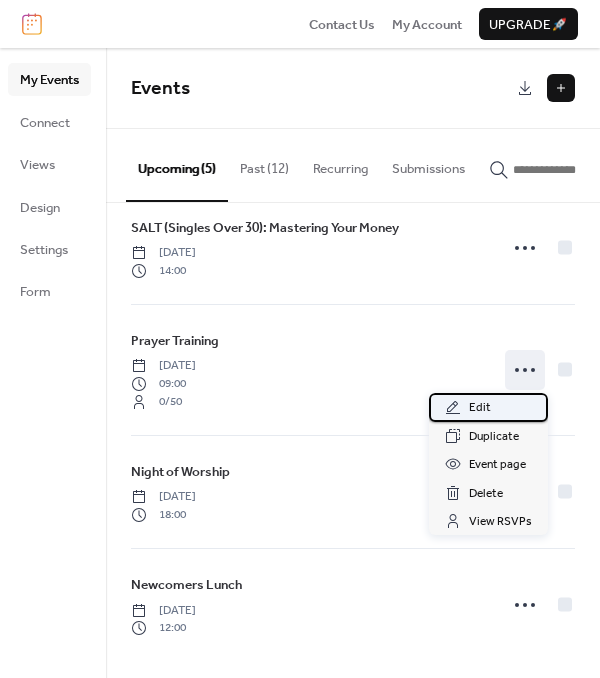click on "Edit" at bounding box center (480, 408) 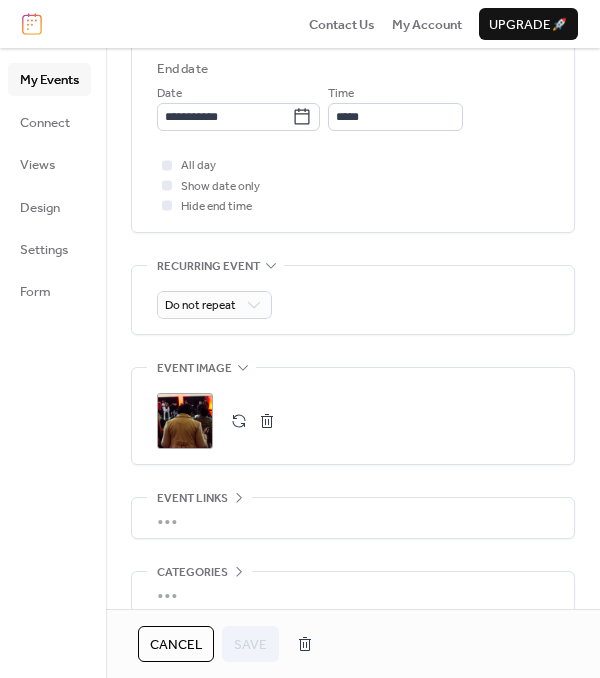 scroll, scrollTop: 932, scrollLeft: 0, axis: vertical 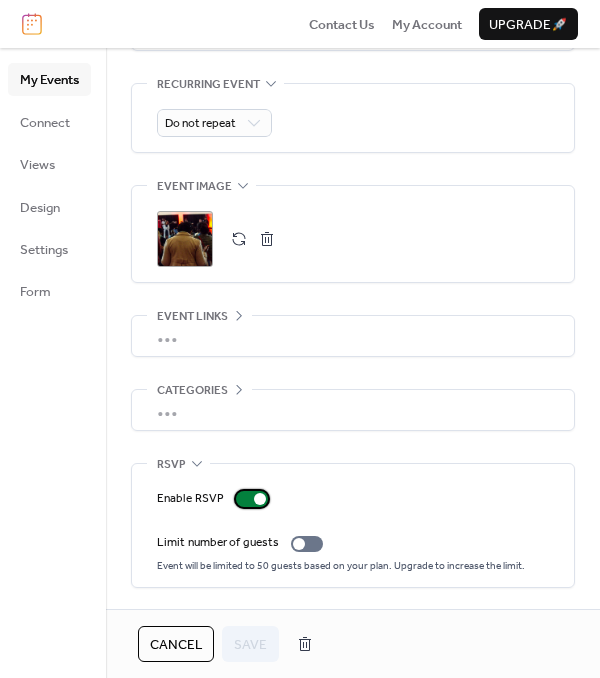 click at bounding box center [252, 499] 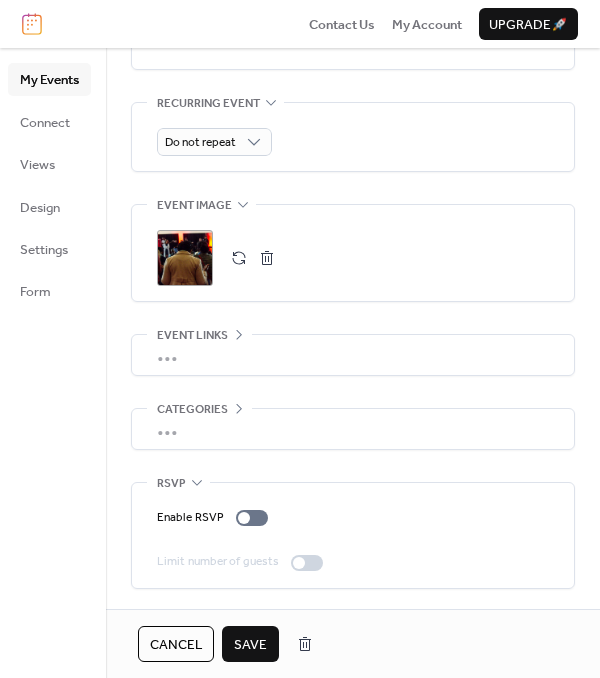 click on "Save" at bounding box center [250, 645] 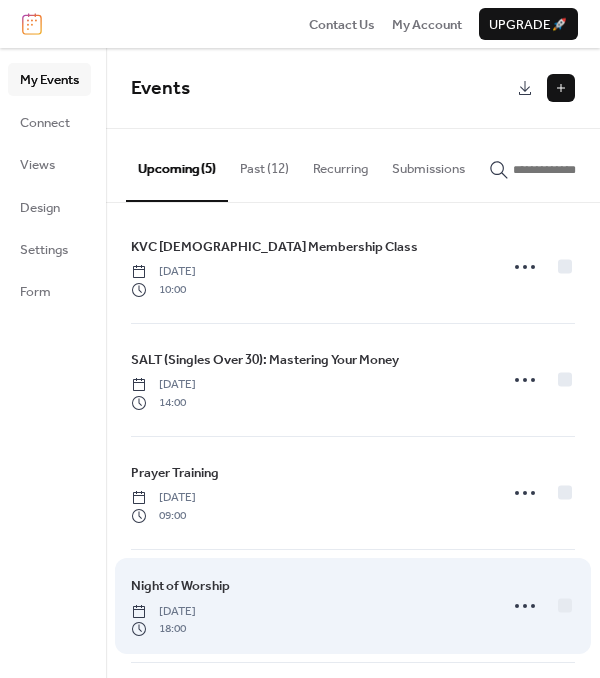 scroll, scrollTop: 0, scrollLeft: 0, axis: both 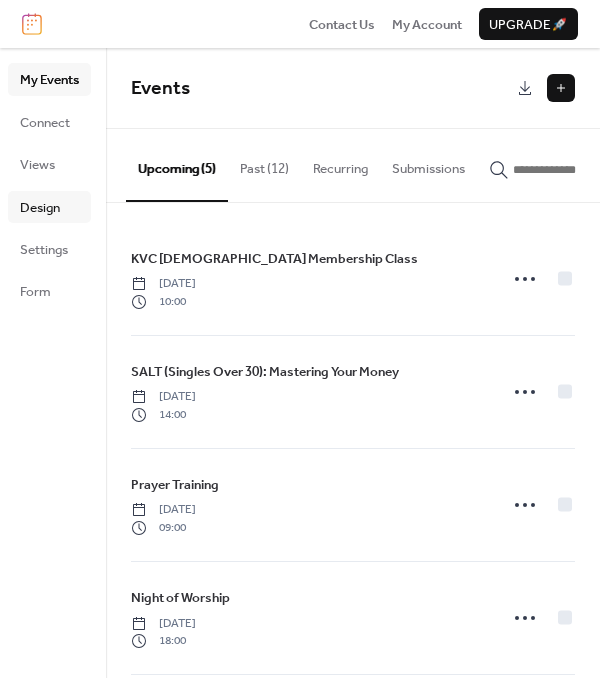 click on "Design" at bounding box center (40, 208) 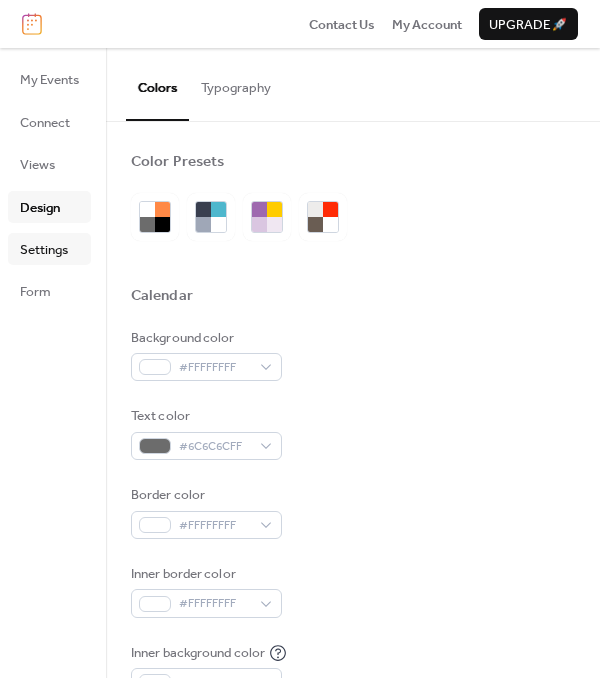 click on "Settings" at bounding box center (44, 250) 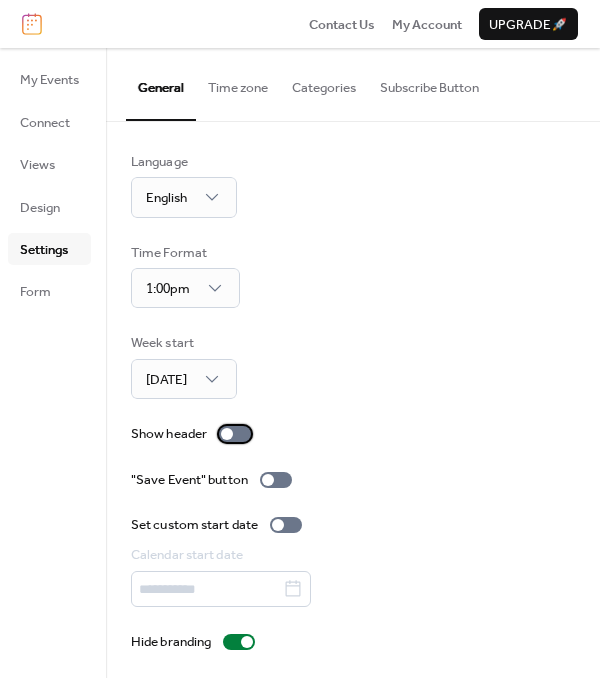 click at bounding box center (235, 434) 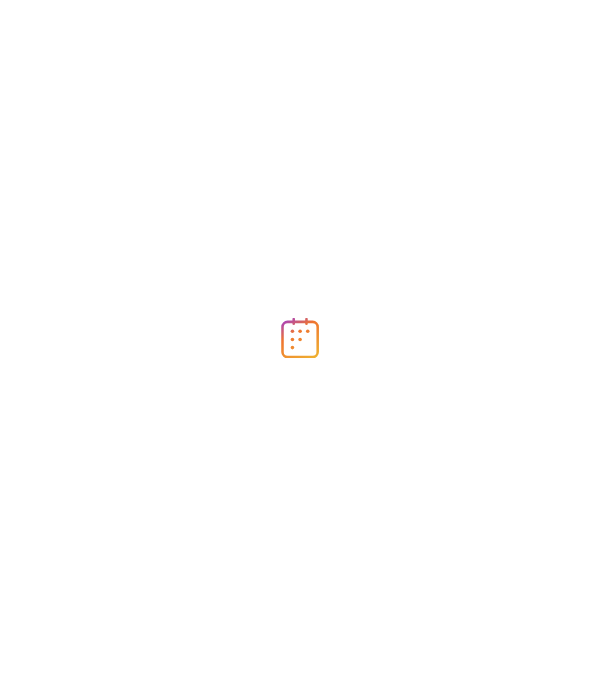 scroll, scrollTop: 0, scrollLeft: 0, axis: both 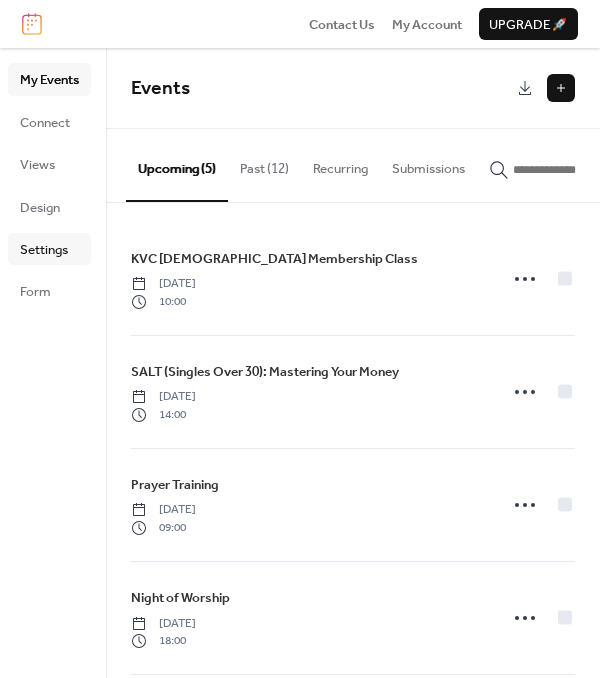 click on "Settings" at bounding box center (44, 250) 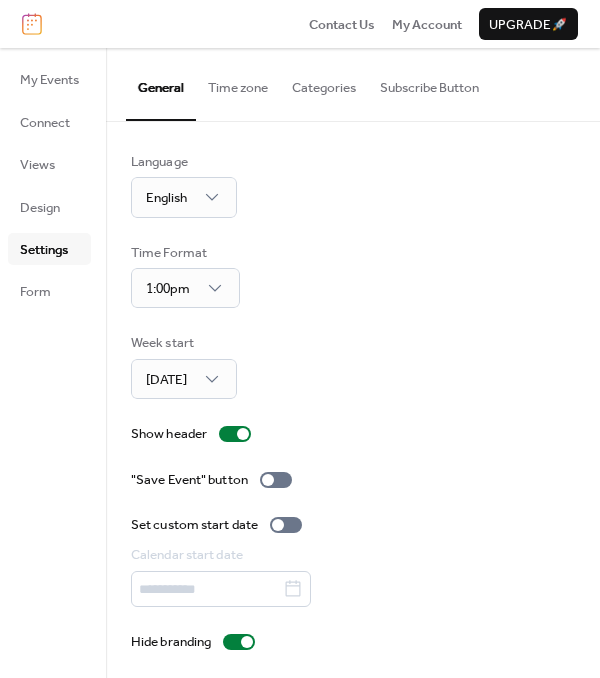 scroll, scrollTop: 9, scrollLeft: 0, axis: vertical 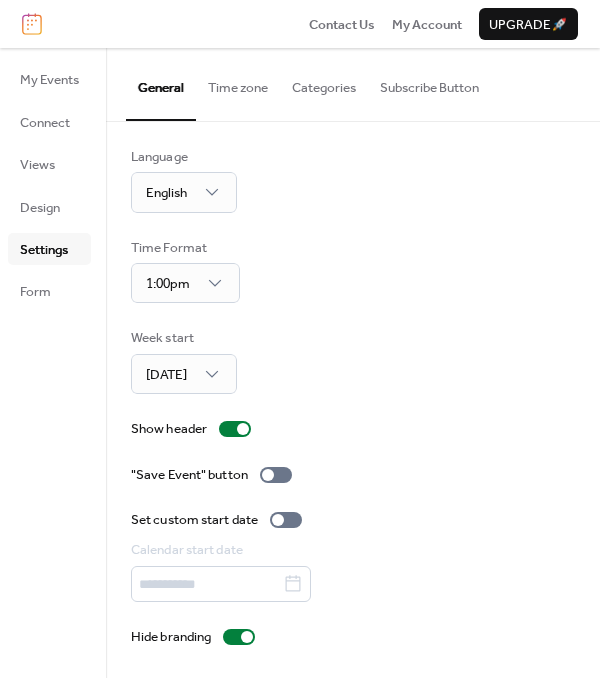 click on "Time zone" at bounding box center [238, 83] 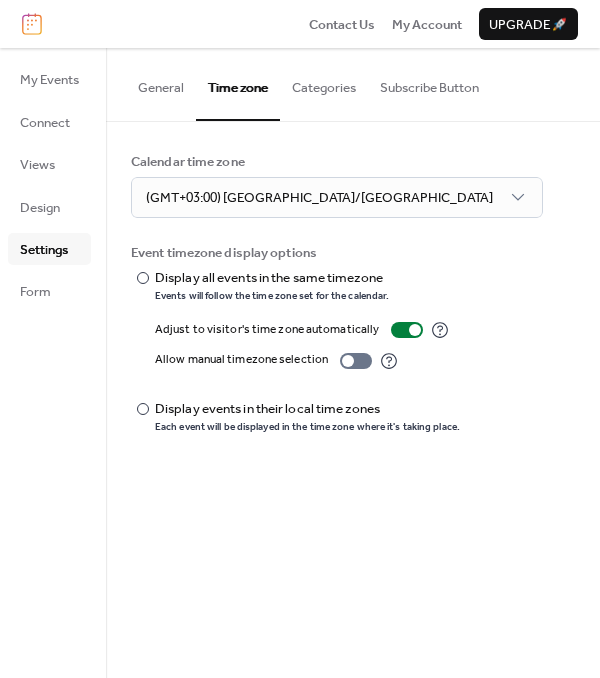 scroll, scrollTop: 0, scrollLeft: 0, axis: both 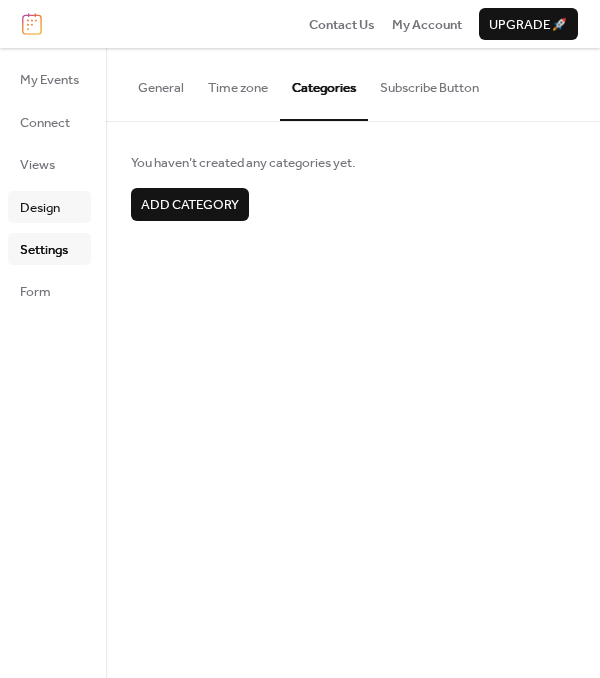 click on "Design" at bounding box center [49, 207] 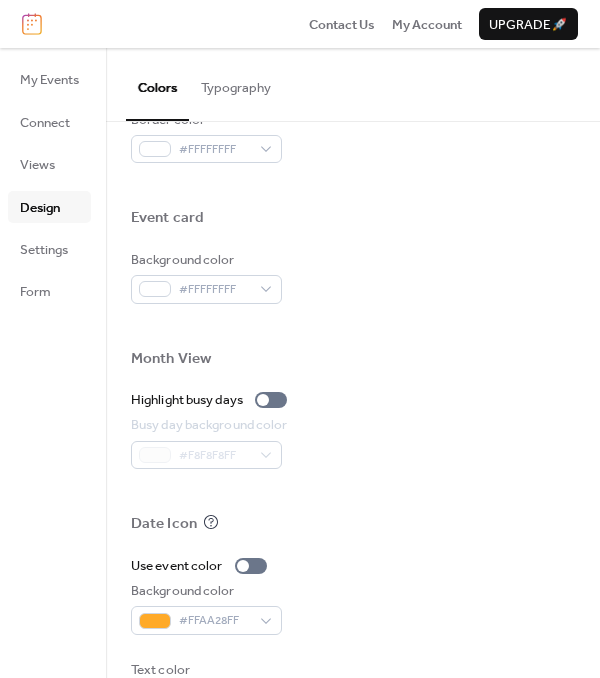 scroll, scrollTop: 974, scrollLeft: 0, axis: vertical 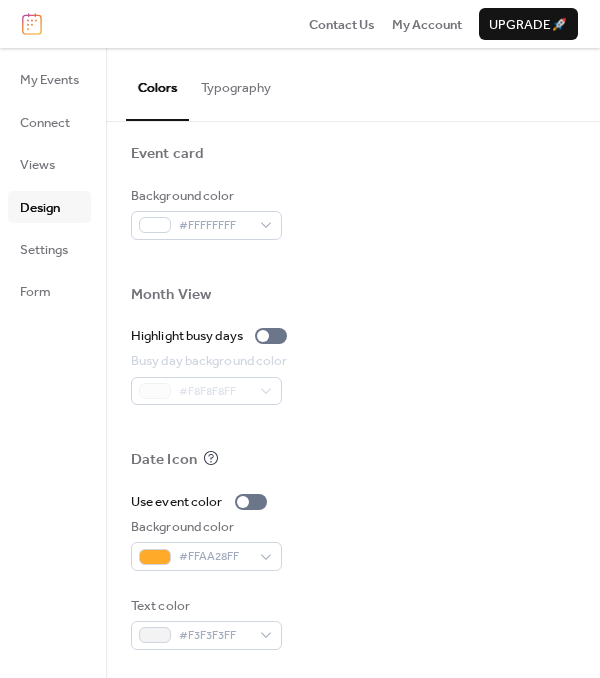 click on "Typography" at bounding box center (236, 83) 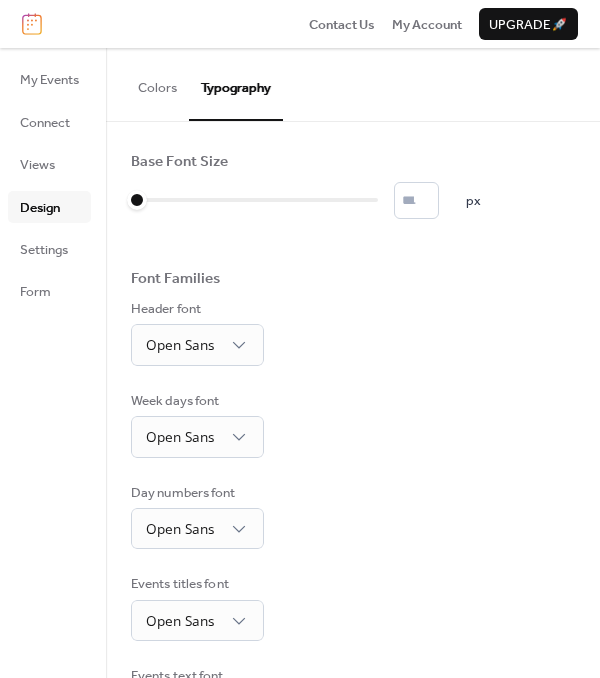 scroll, scrollTop: 277, scrollLeft: 0, axis: vertical 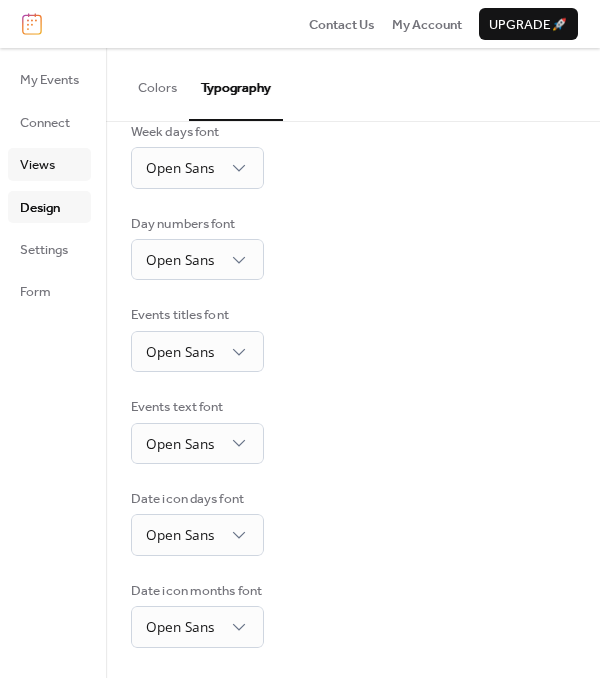 click on "Views" at bounding box center (37, 165) 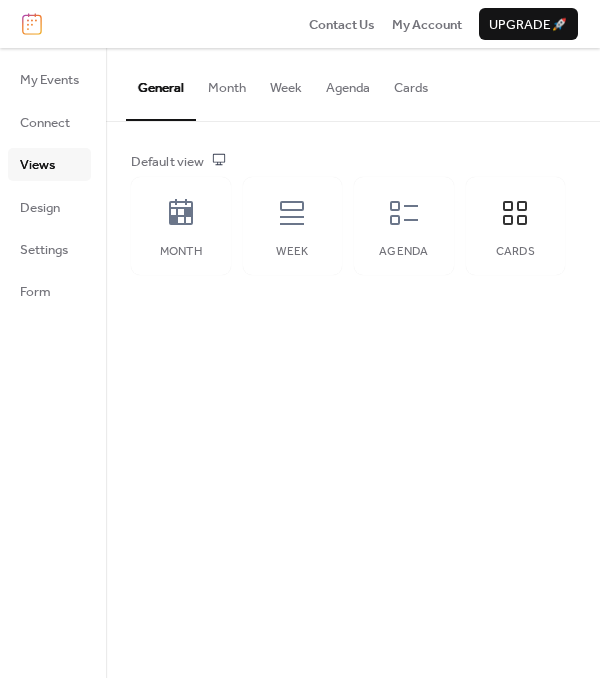 click on "Month" at bounding box center [227, 83] 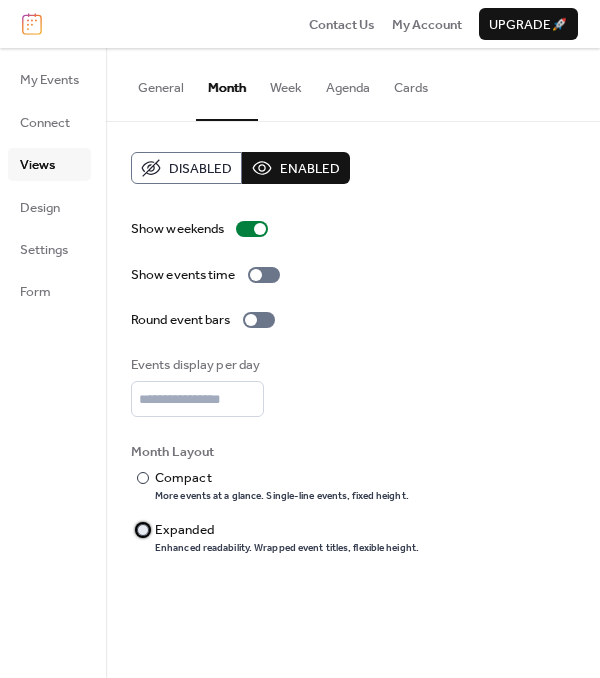 click on "Expanded" at bounding box center [285, 530] 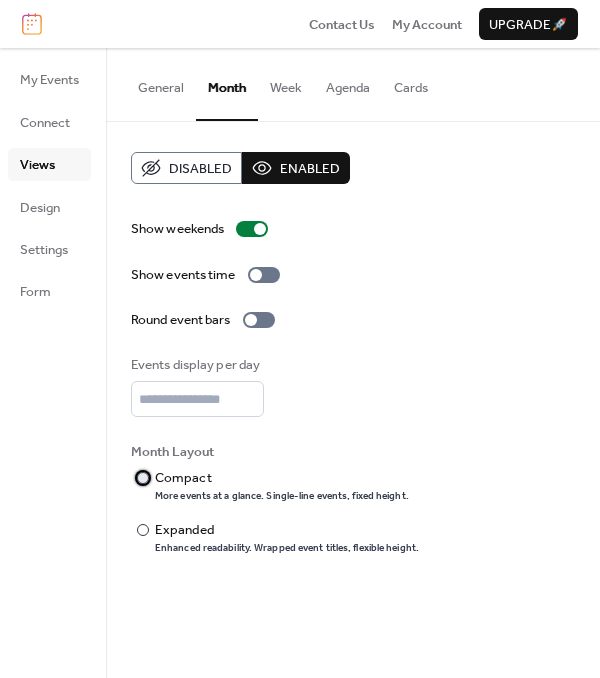 click on "Compact" at bounding box center (280, 478) 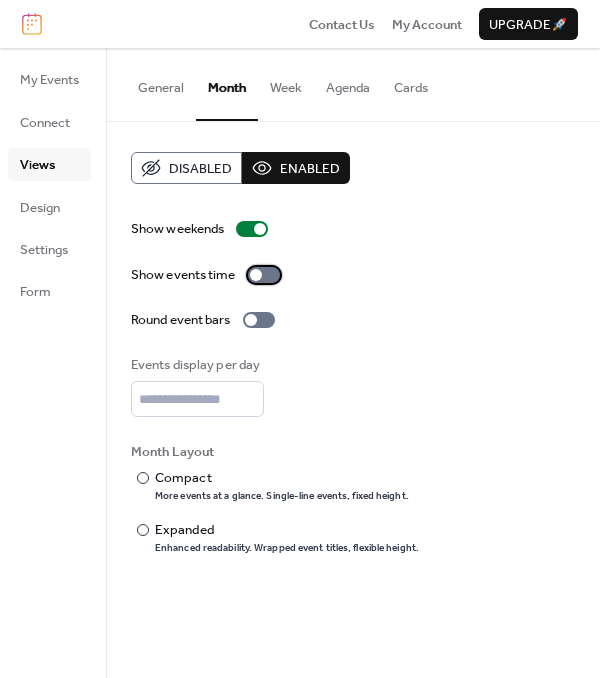 click at bounding box center (264, 275) 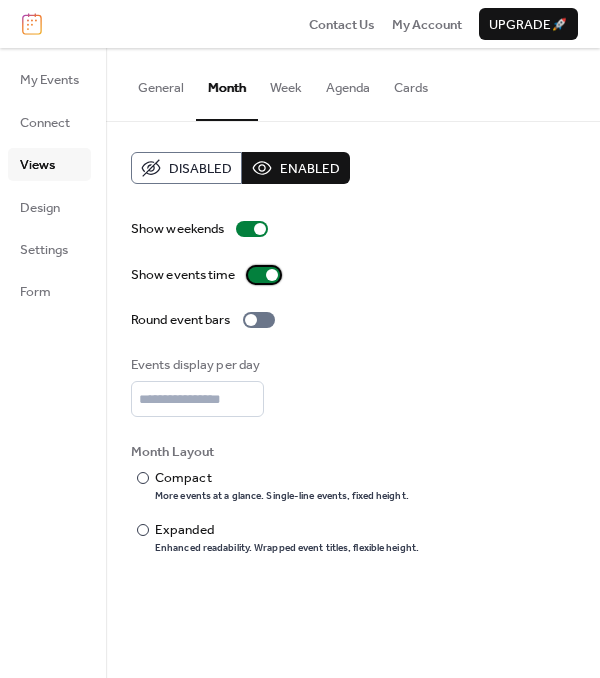 click at bounding box center [272, 275] 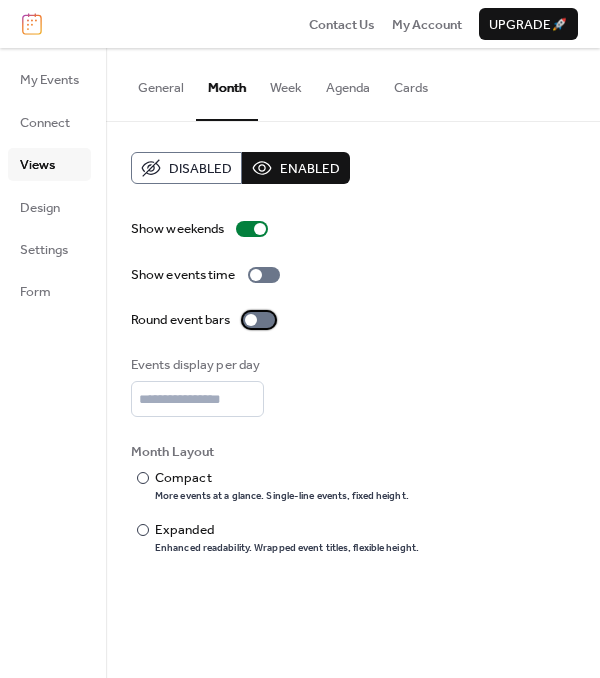 click at bounding box center [259, 320] 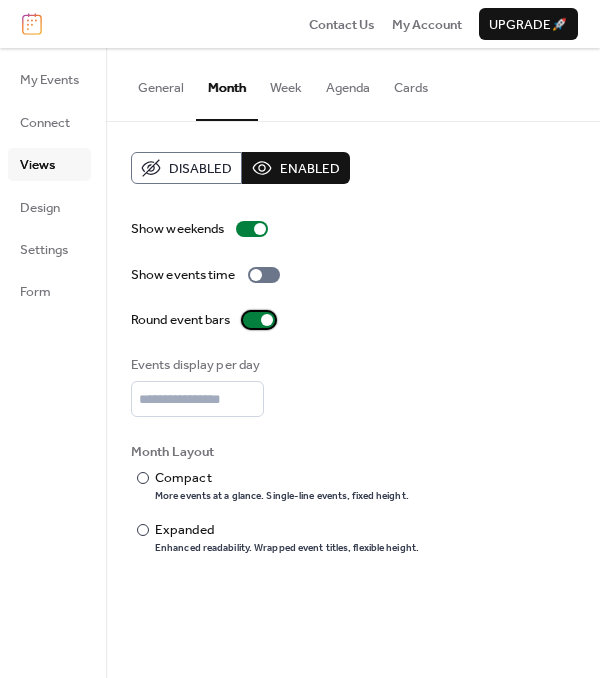 click at bounding box center [259, 320] 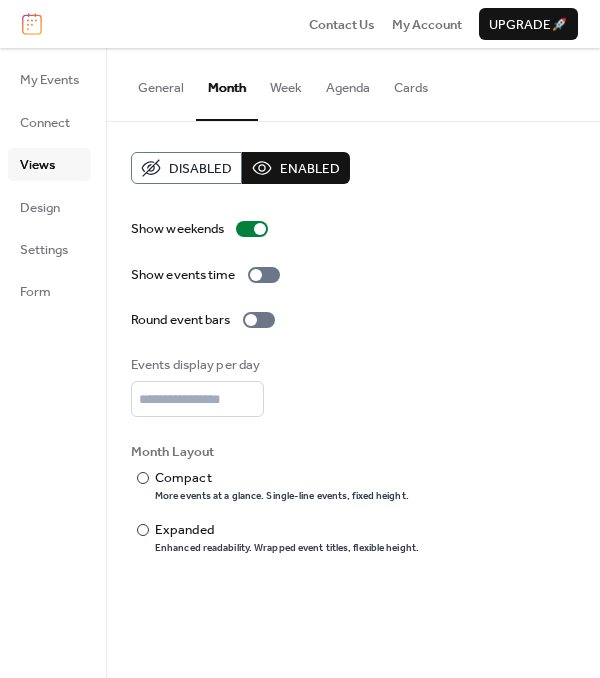 click on "Week" at bounding box center [286, 83] 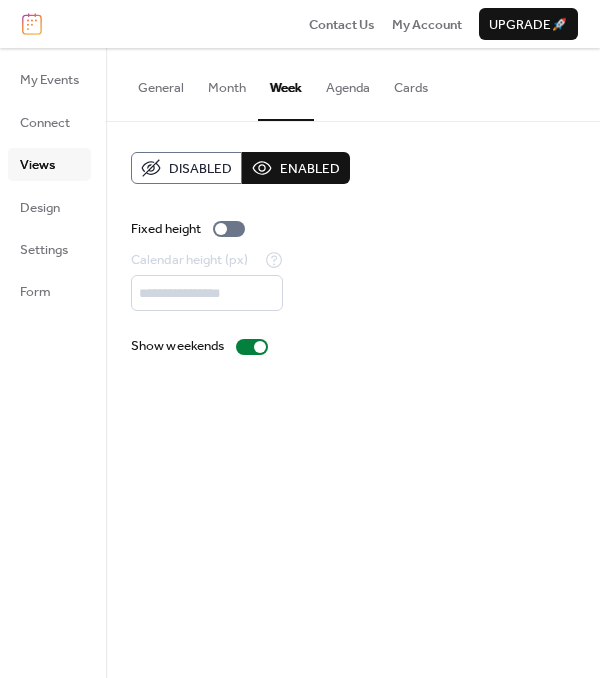 click on "Agenda" at bounding box center [348, 83] 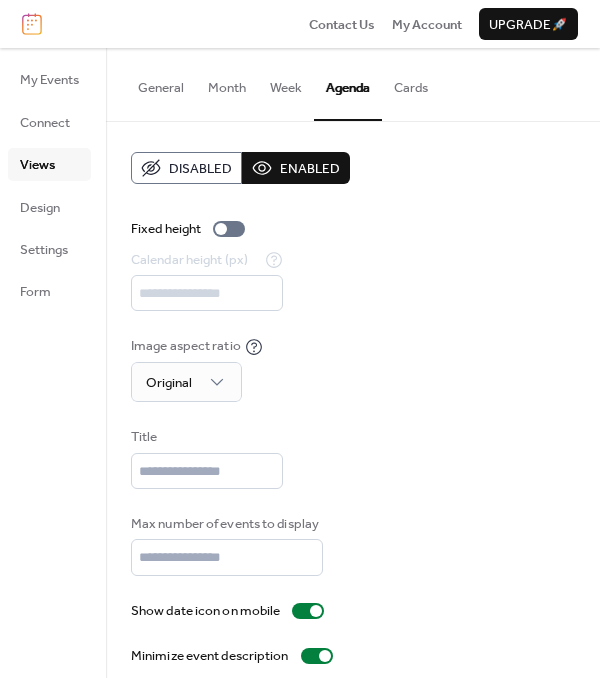 click on "Cards" at bounding box center (411, 83) 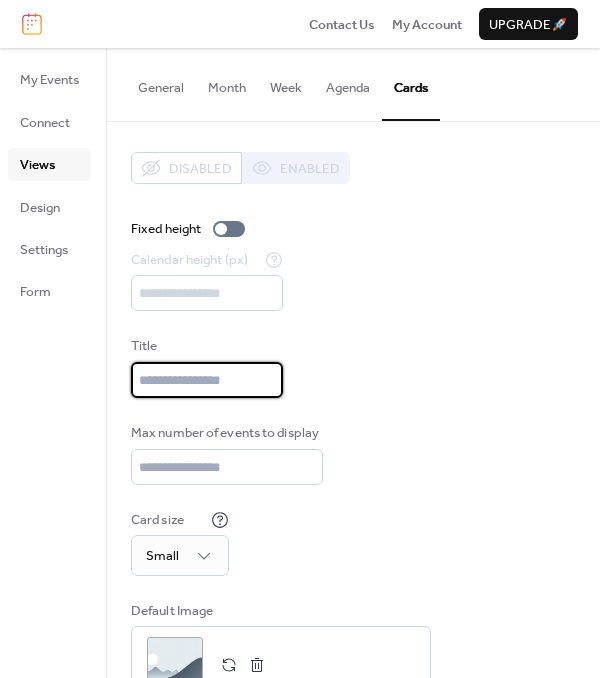 click at bounding box center [207, 380] 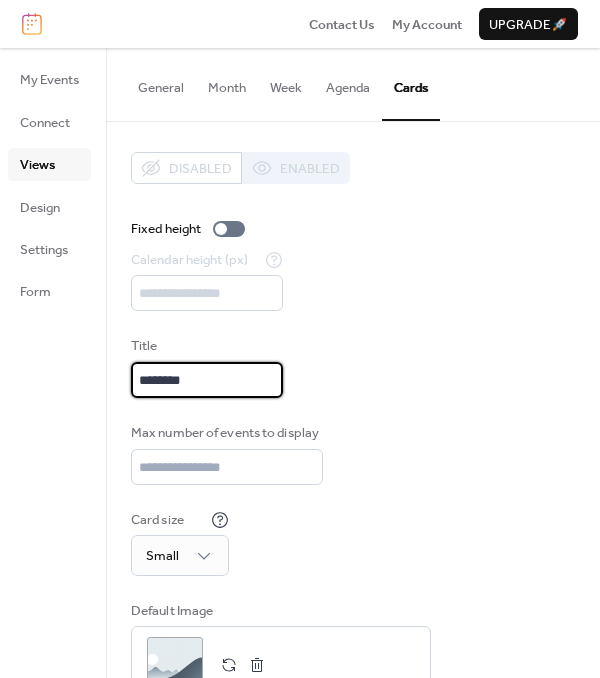 type on "********" 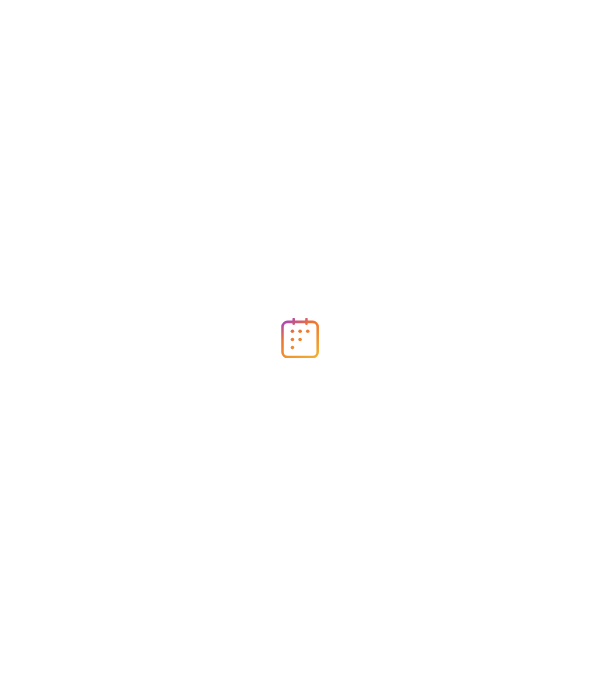 scroll, scrollTop: 0, scrollLeft: 0, axis: both 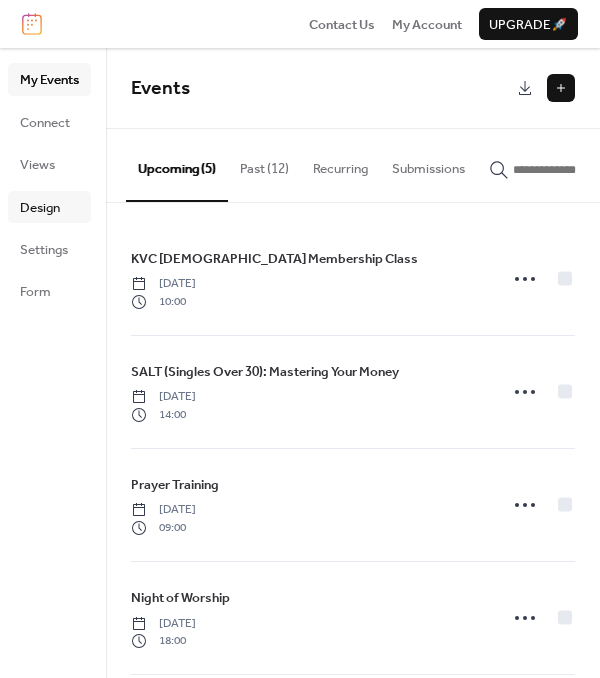 click on "Design" at bounding box center (40, 208) 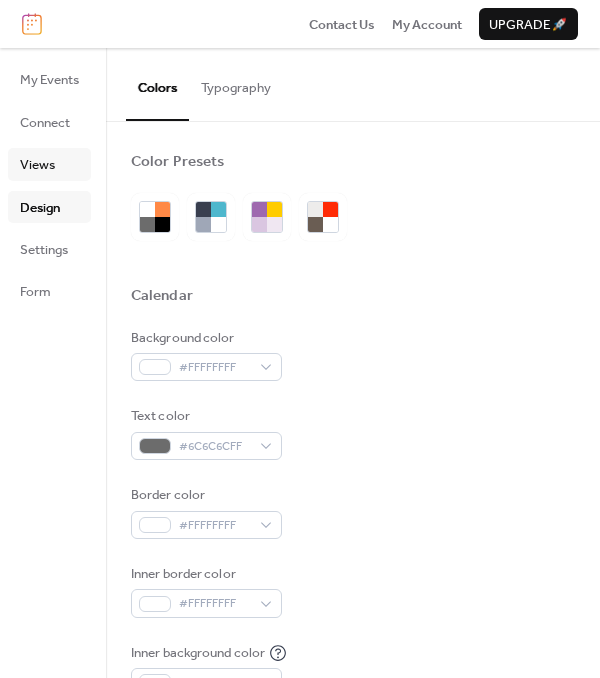click on "Views" at bounding box center [37, 165] 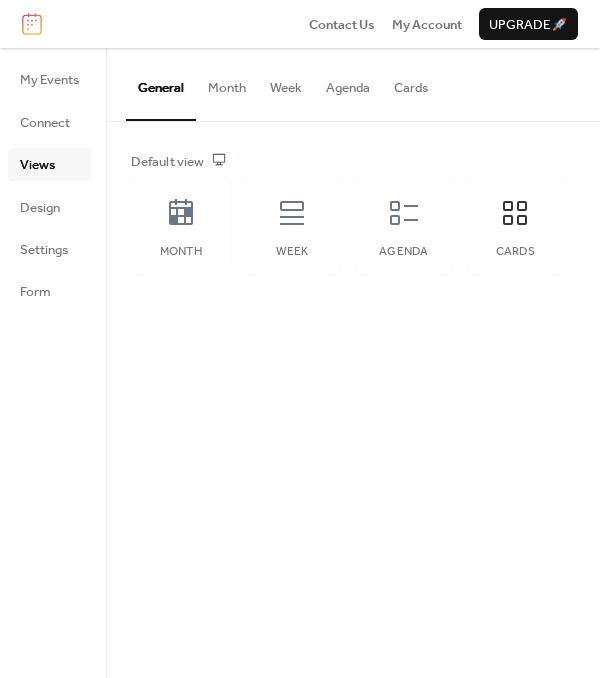 click on "Cards" at bounding box center (411, 83) 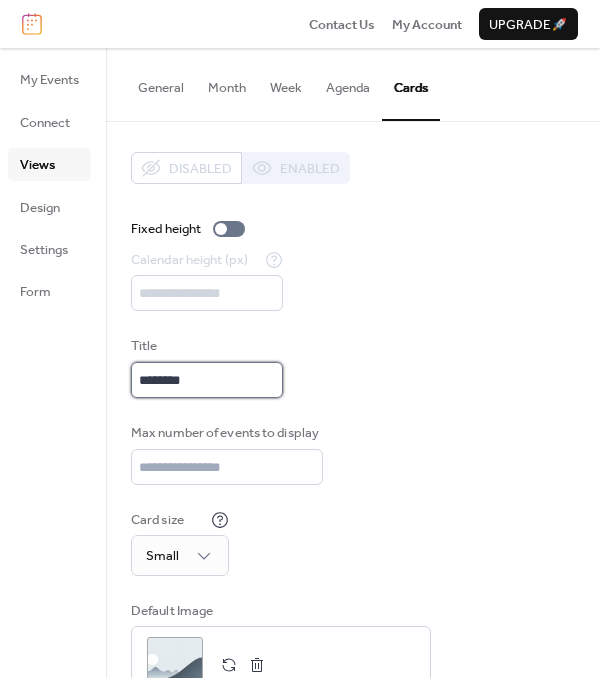 click on "********" at bounding box center (207, 380) 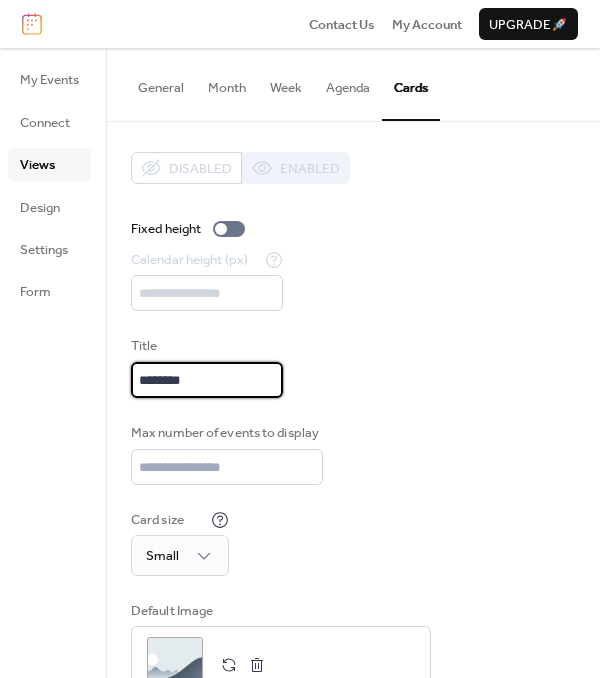 click on "********" at bounding box center (207, 380) 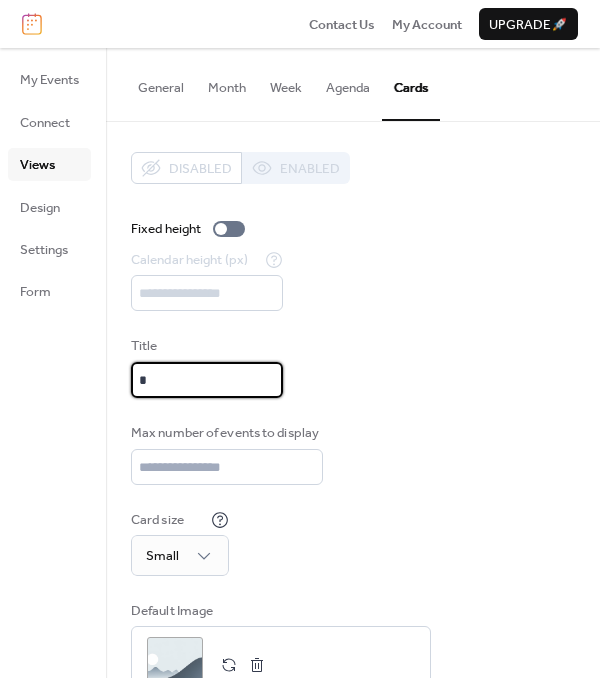 type 